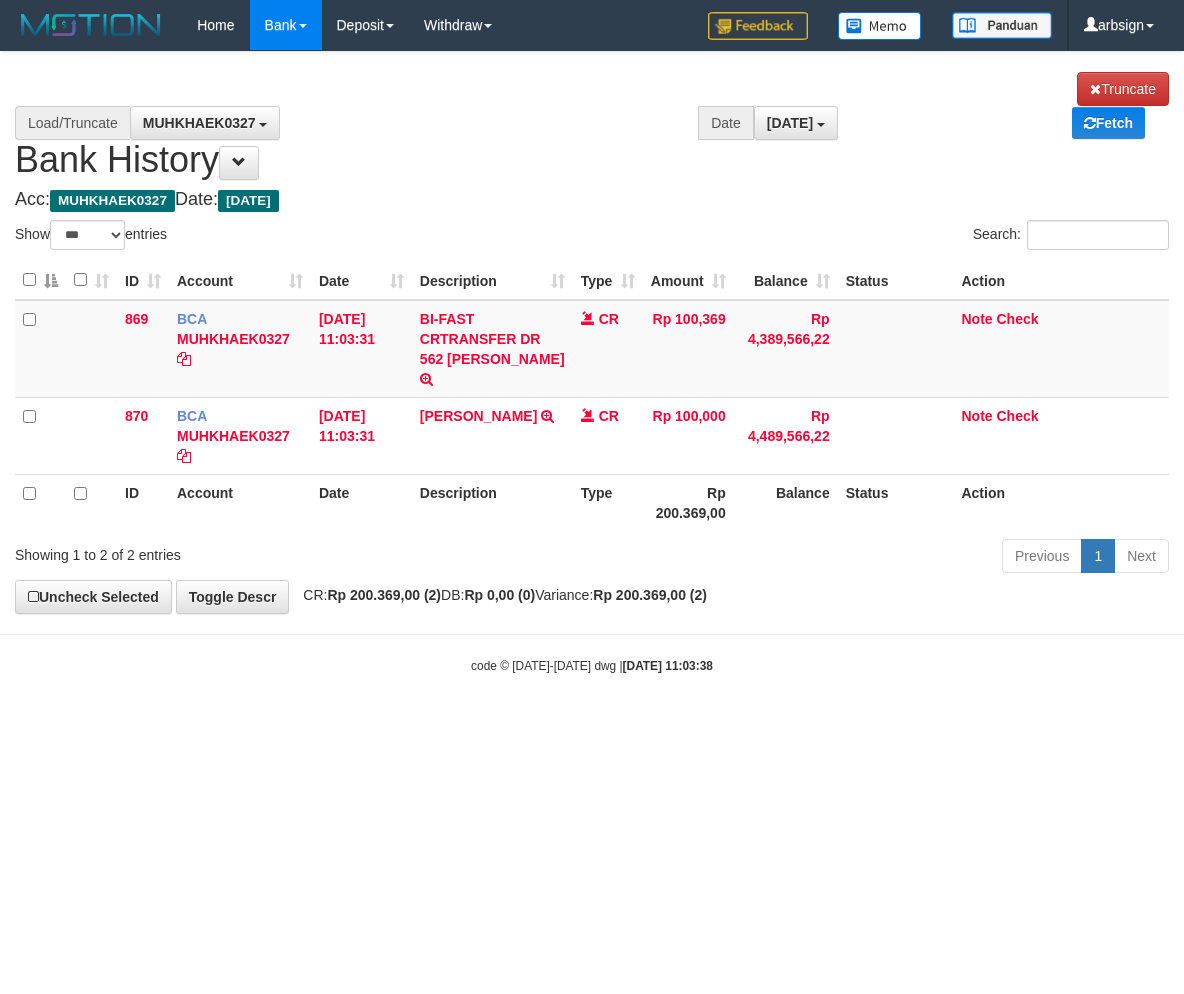 select on "***" 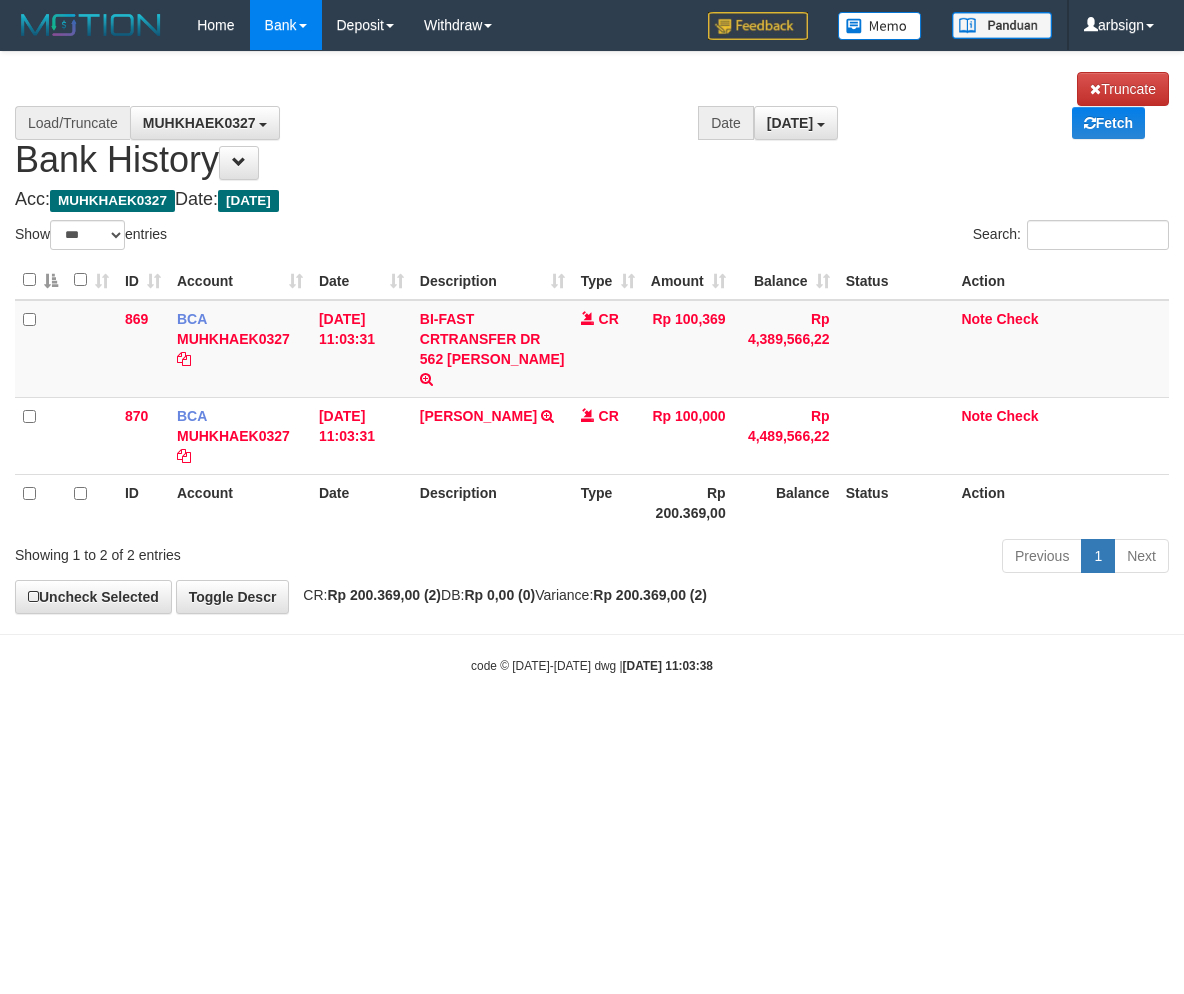 scroll, scrollTop: 0, scrollLeft: 0, axis: both 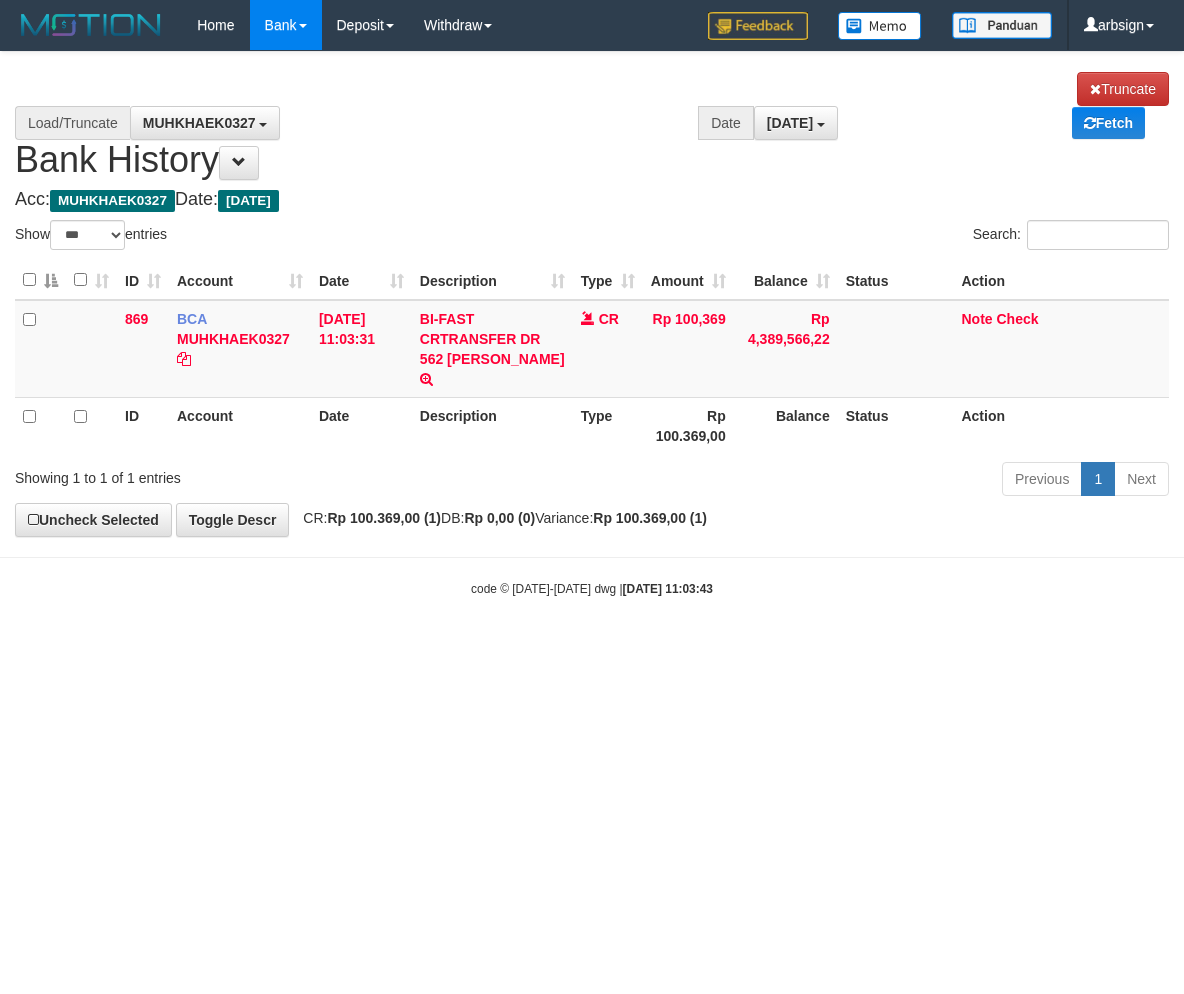 select on "***" 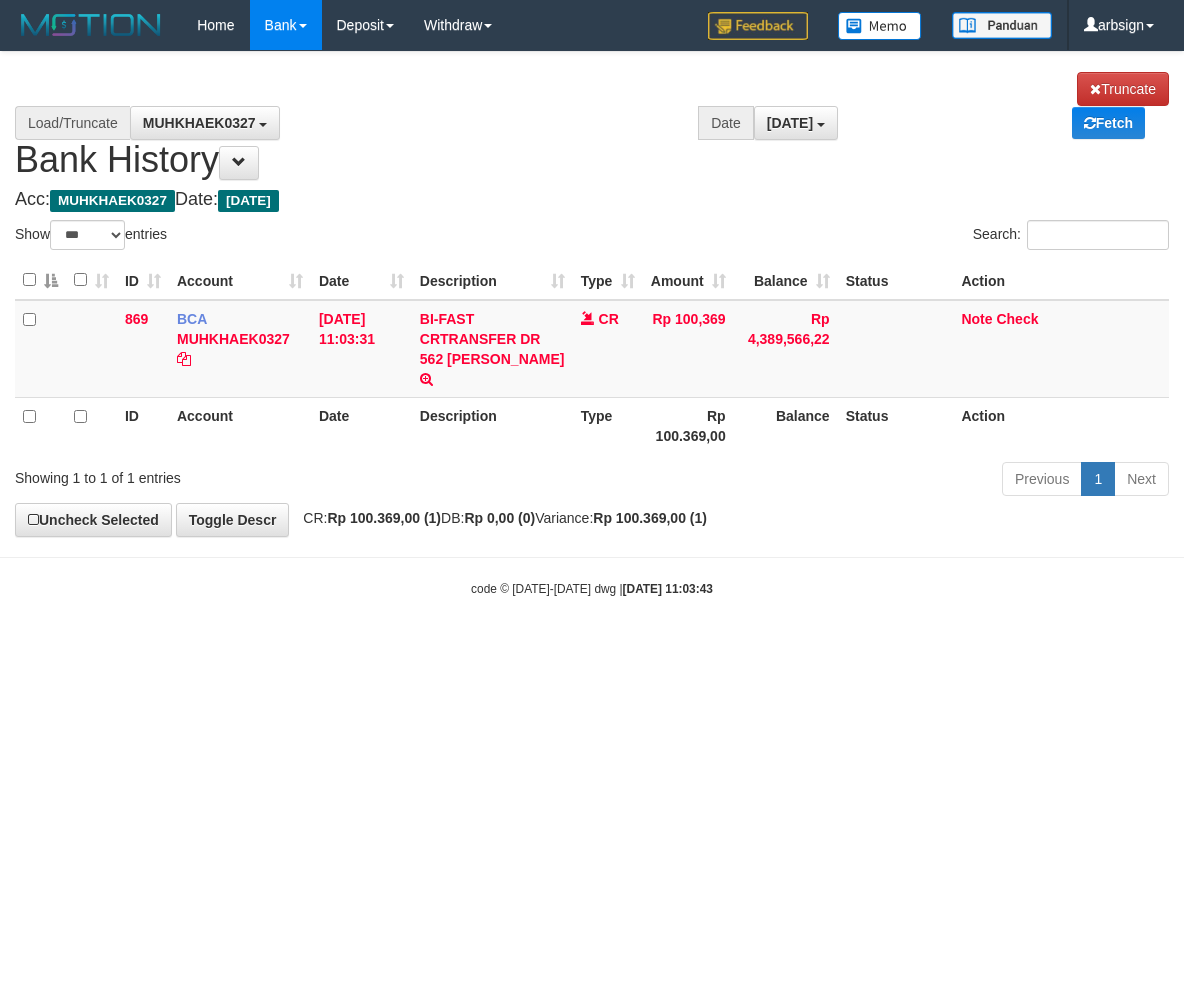scroll, scrollTop: 0, scrollLeft: 0, axis: both 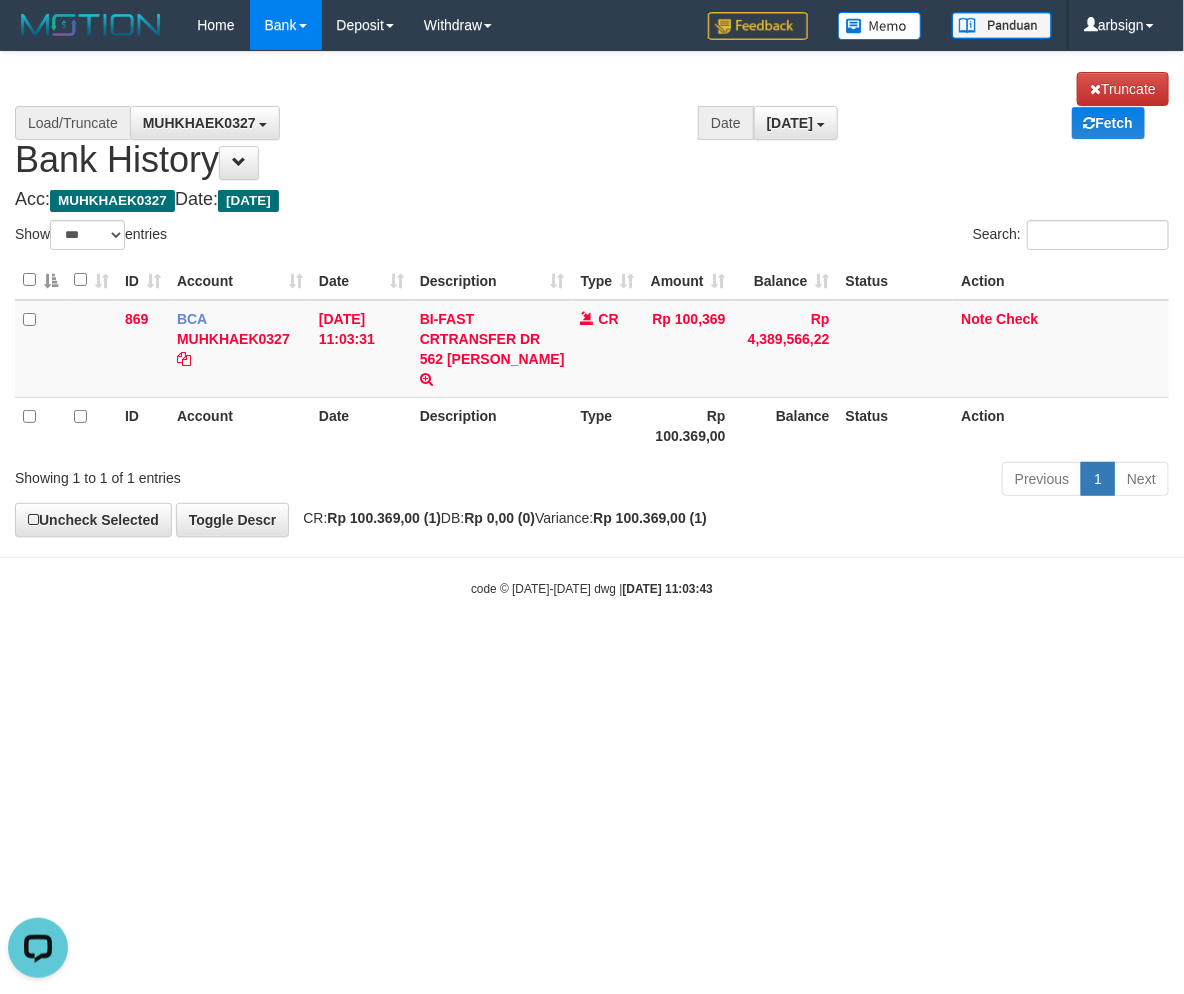 drag, startPoint x: 493, startPoint y: 810, endPoint x: 476, endPoint y: 757, distance: 55.65968 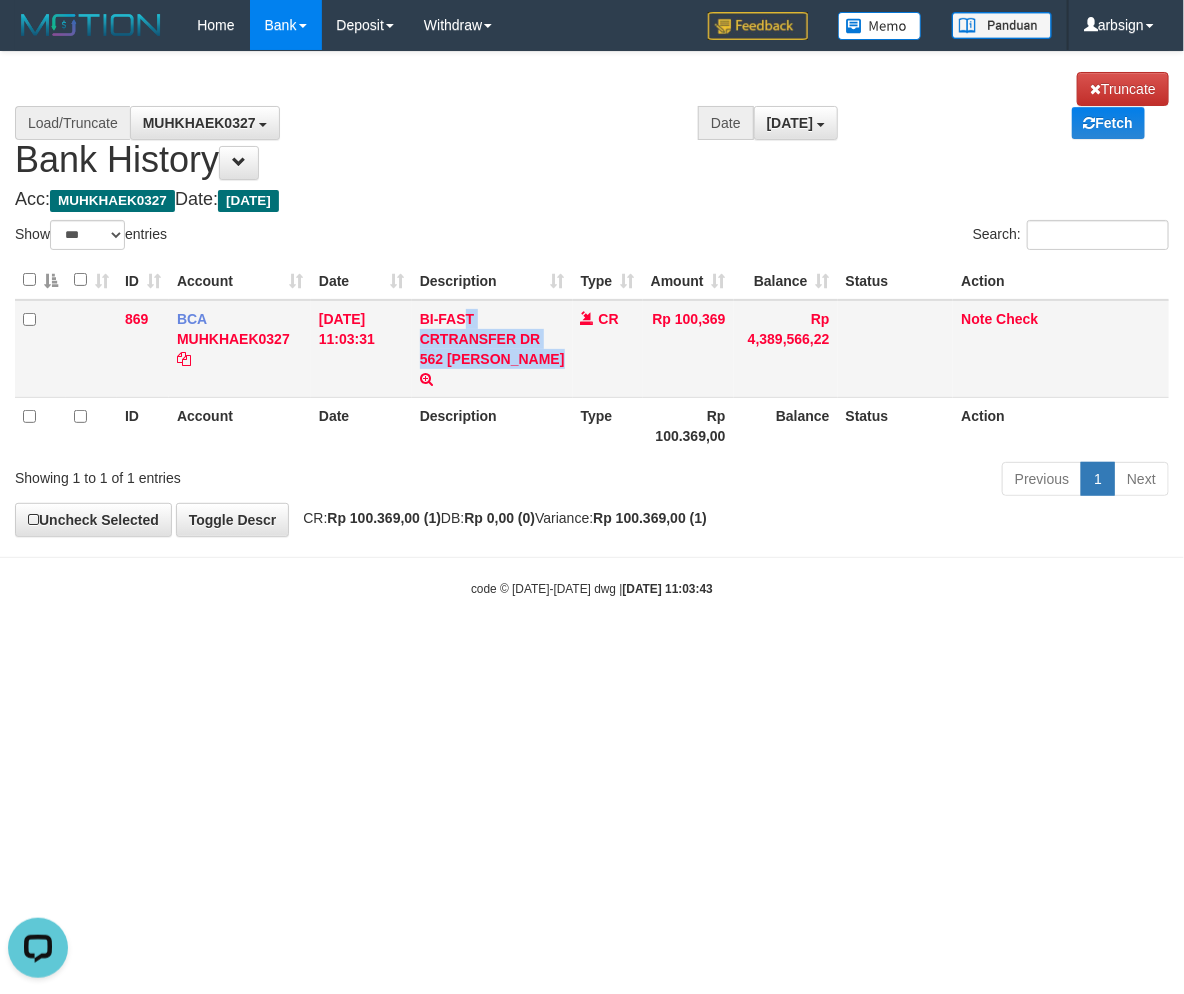 drag, startPoint x: 498, startPoint y: 352, endPoint x: 413, endPoint y: 321, distance: 90.47652 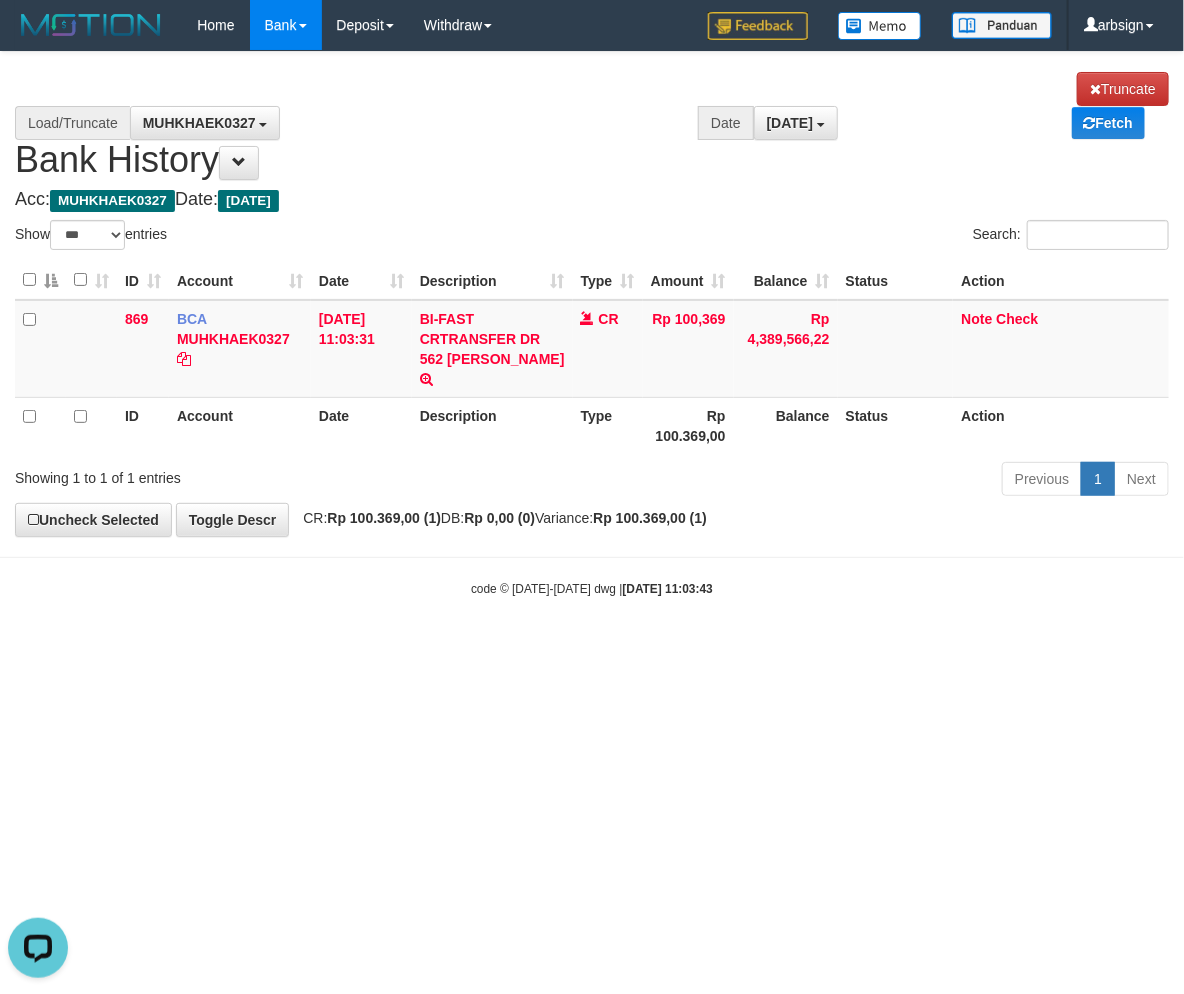 drag, startPoint x: 364, startPoint y: 673, endPoint x: 567, endPoint y: 632, distance: 207.09901 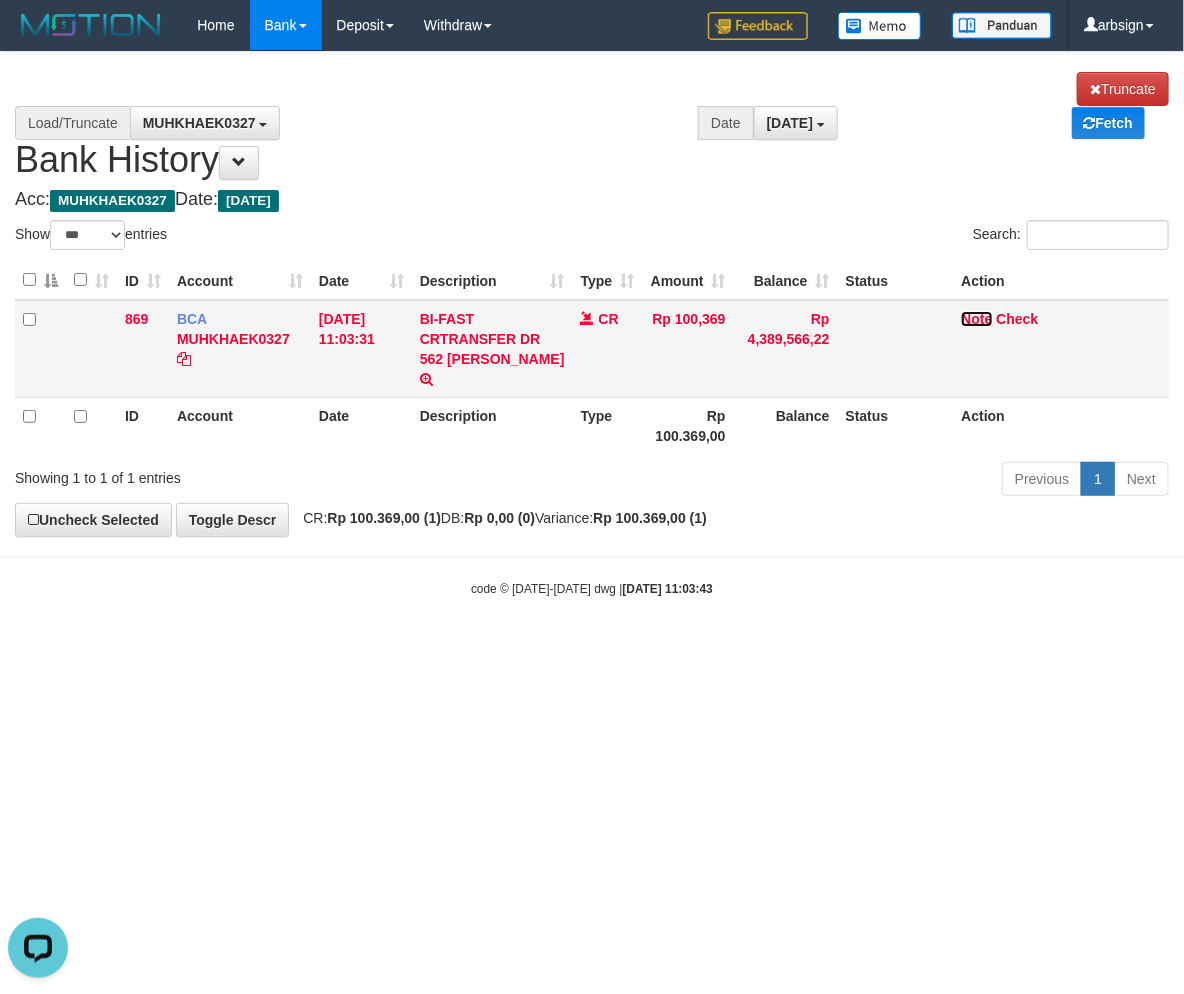 click on "Note" at bounding box center (976, 319) 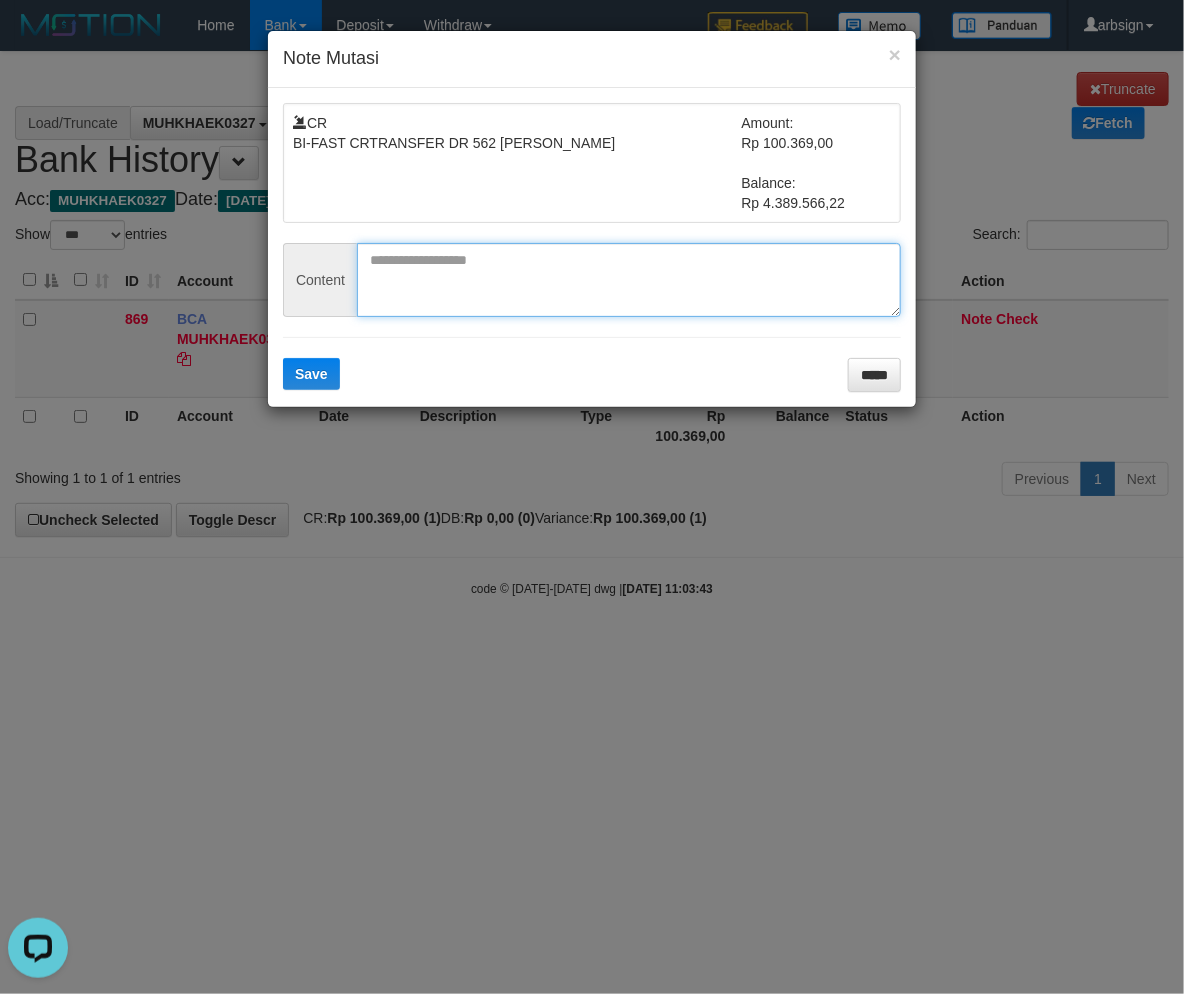 click at bounding box center [629, 280] 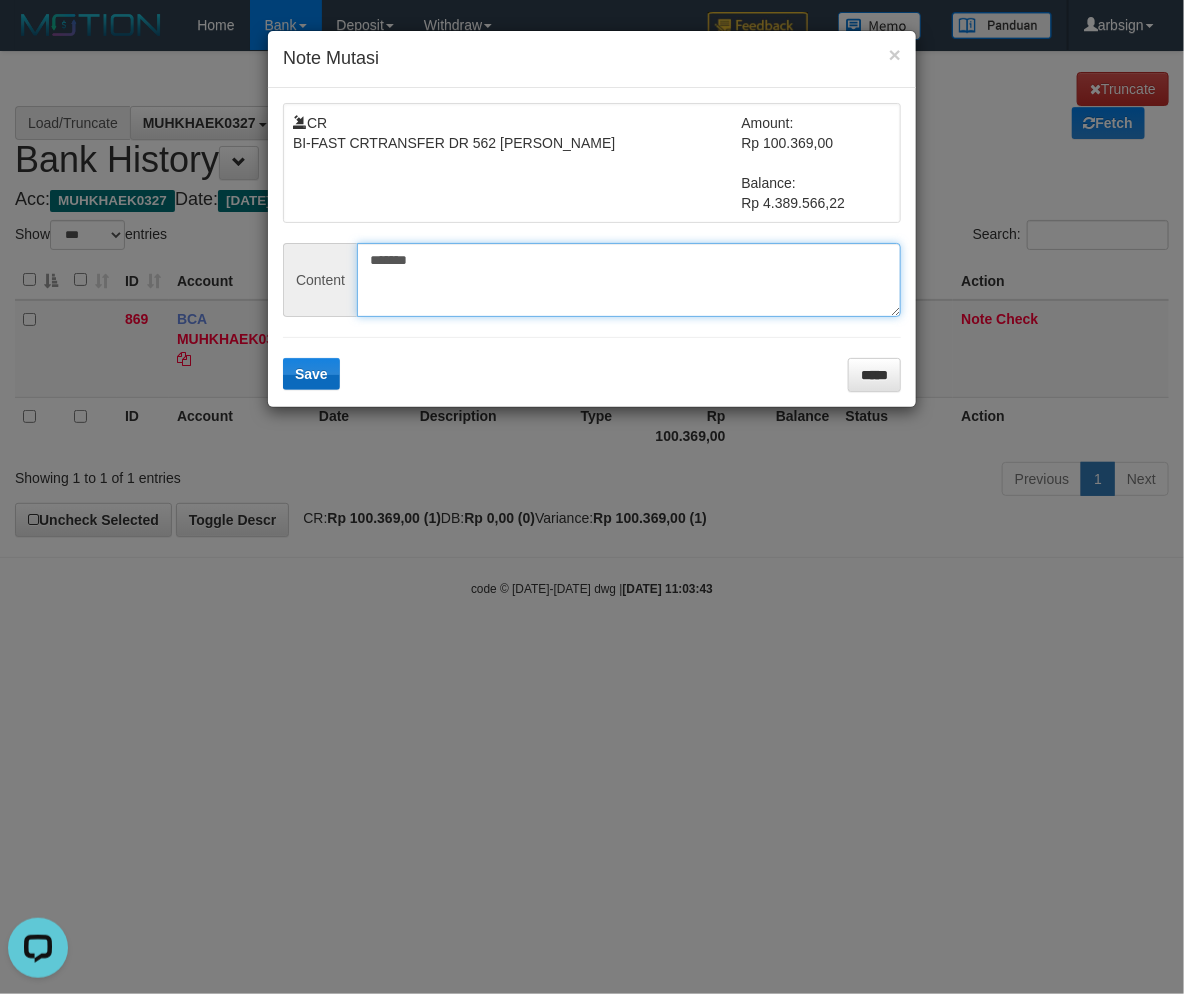 type on "*******" 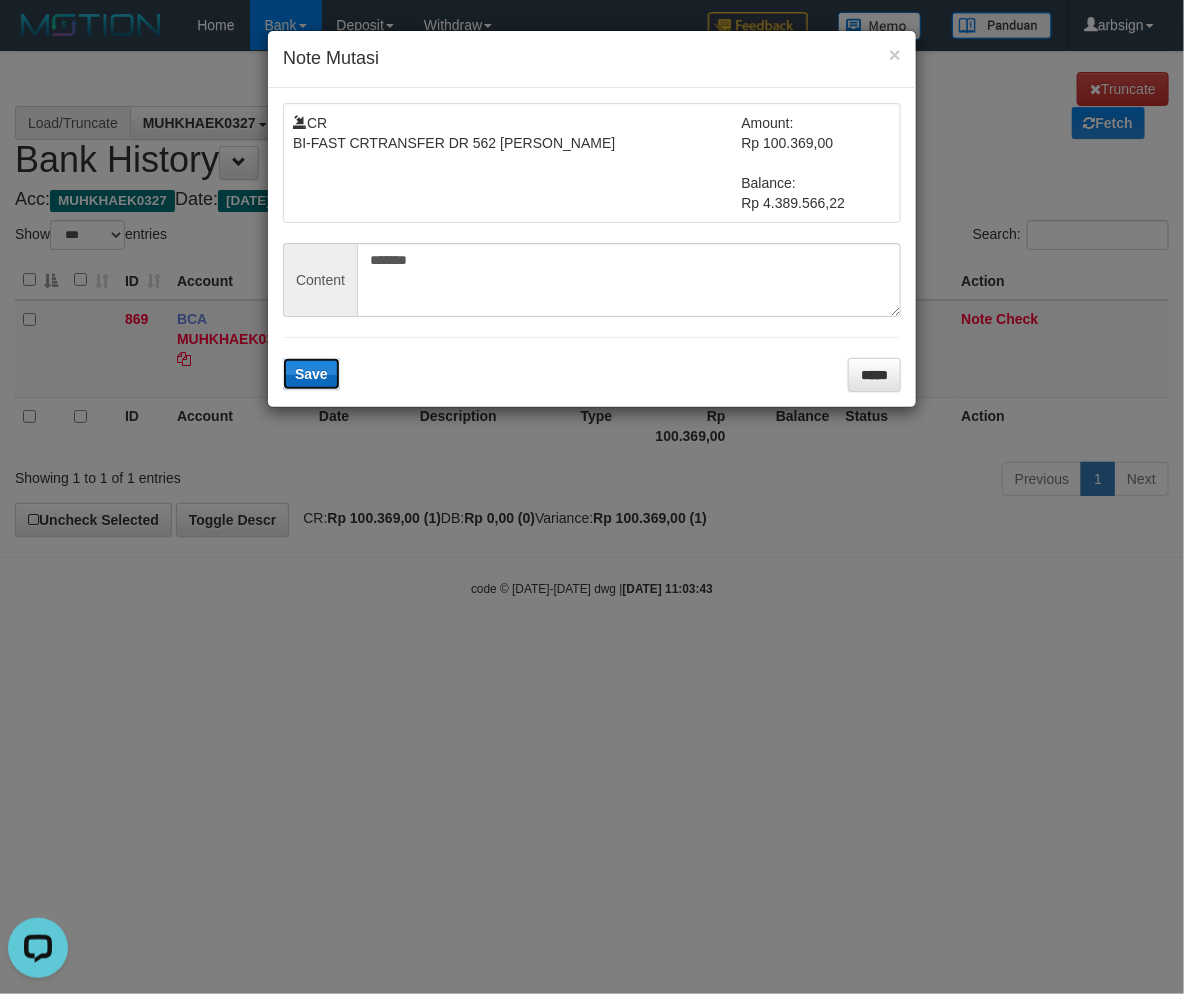 click on "Save" at bounding box center [311, 374] 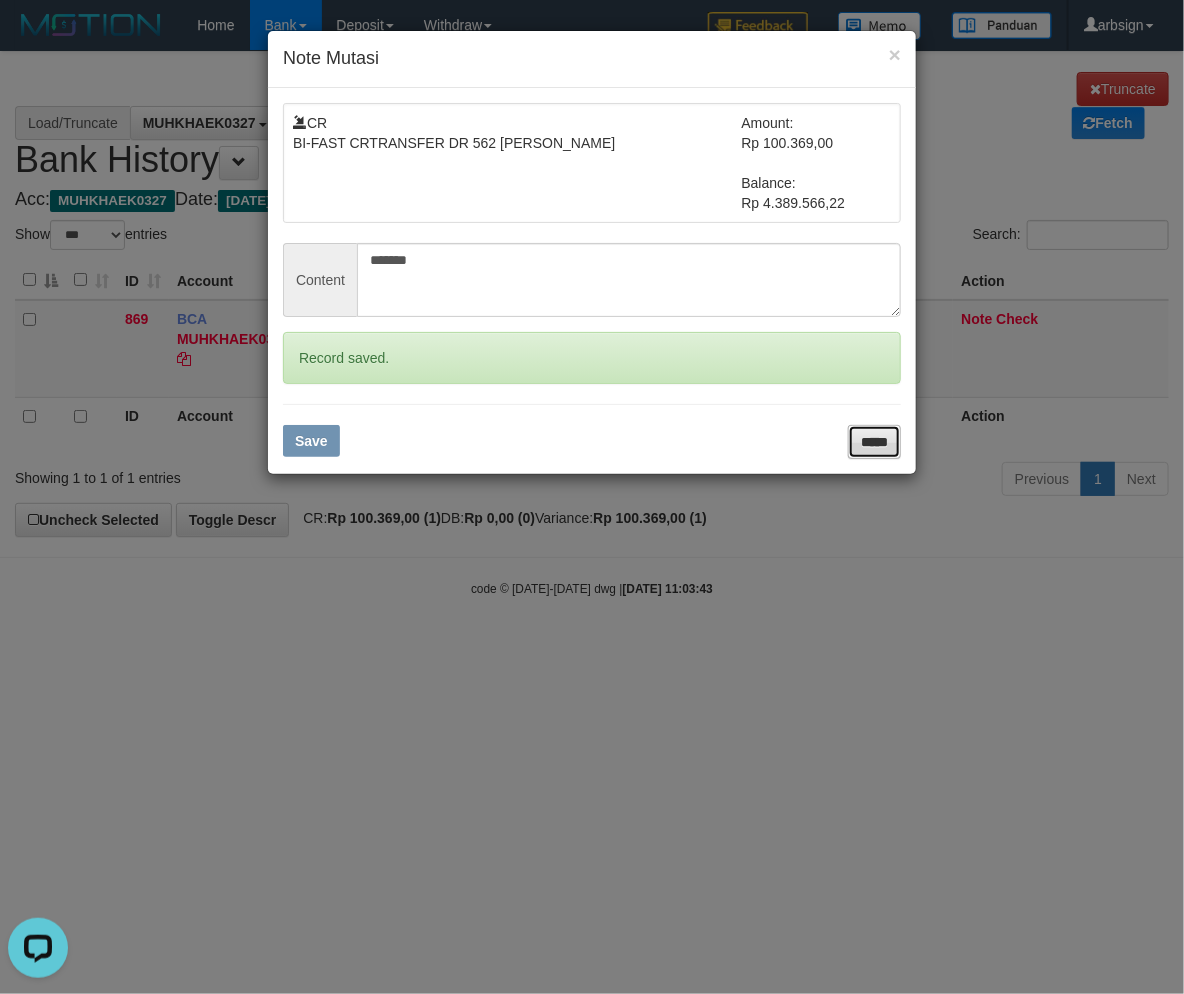 click on "*****" at bounding box center [874, 442] 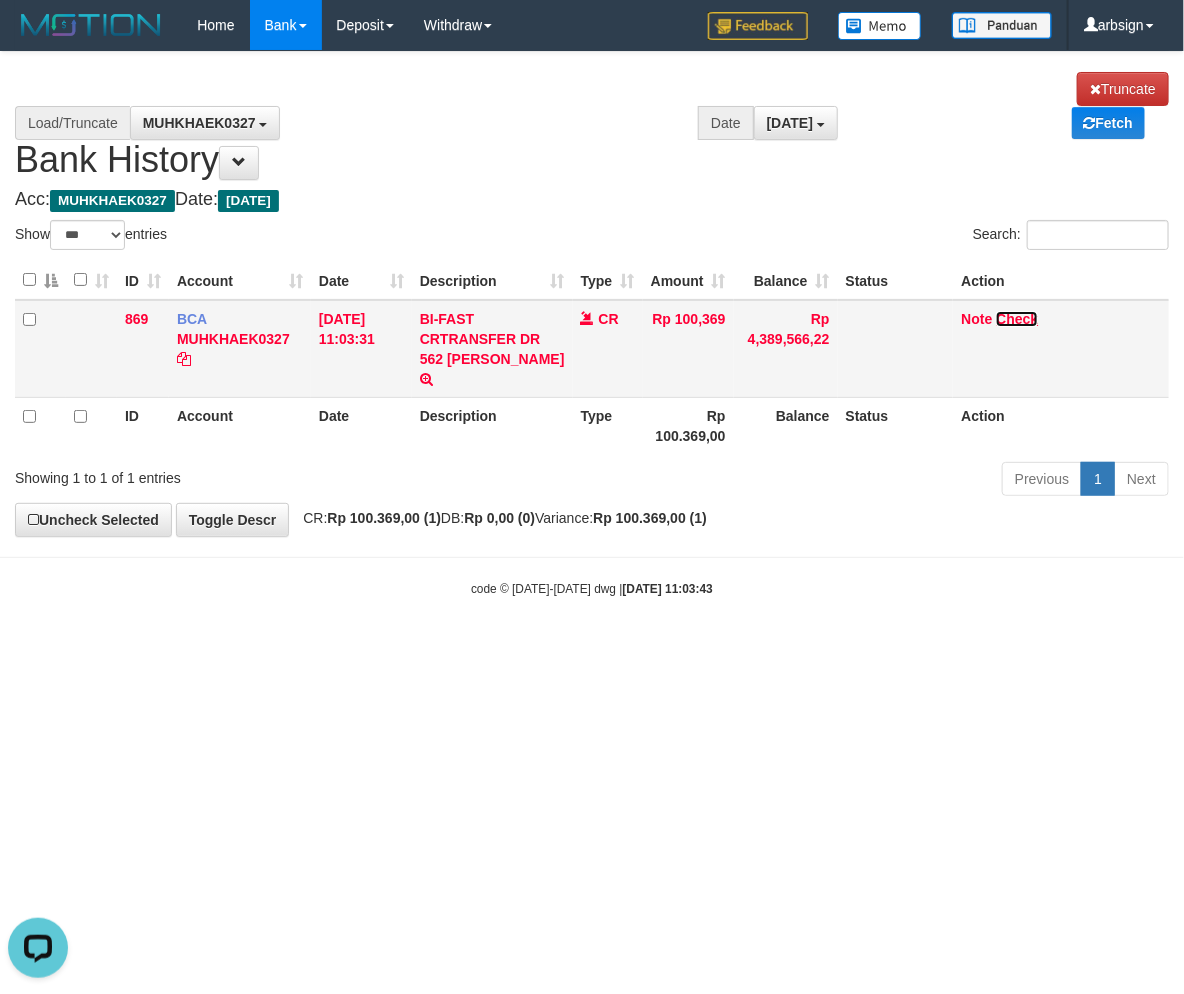 click on "Check" at bounding box center (1017, 319) 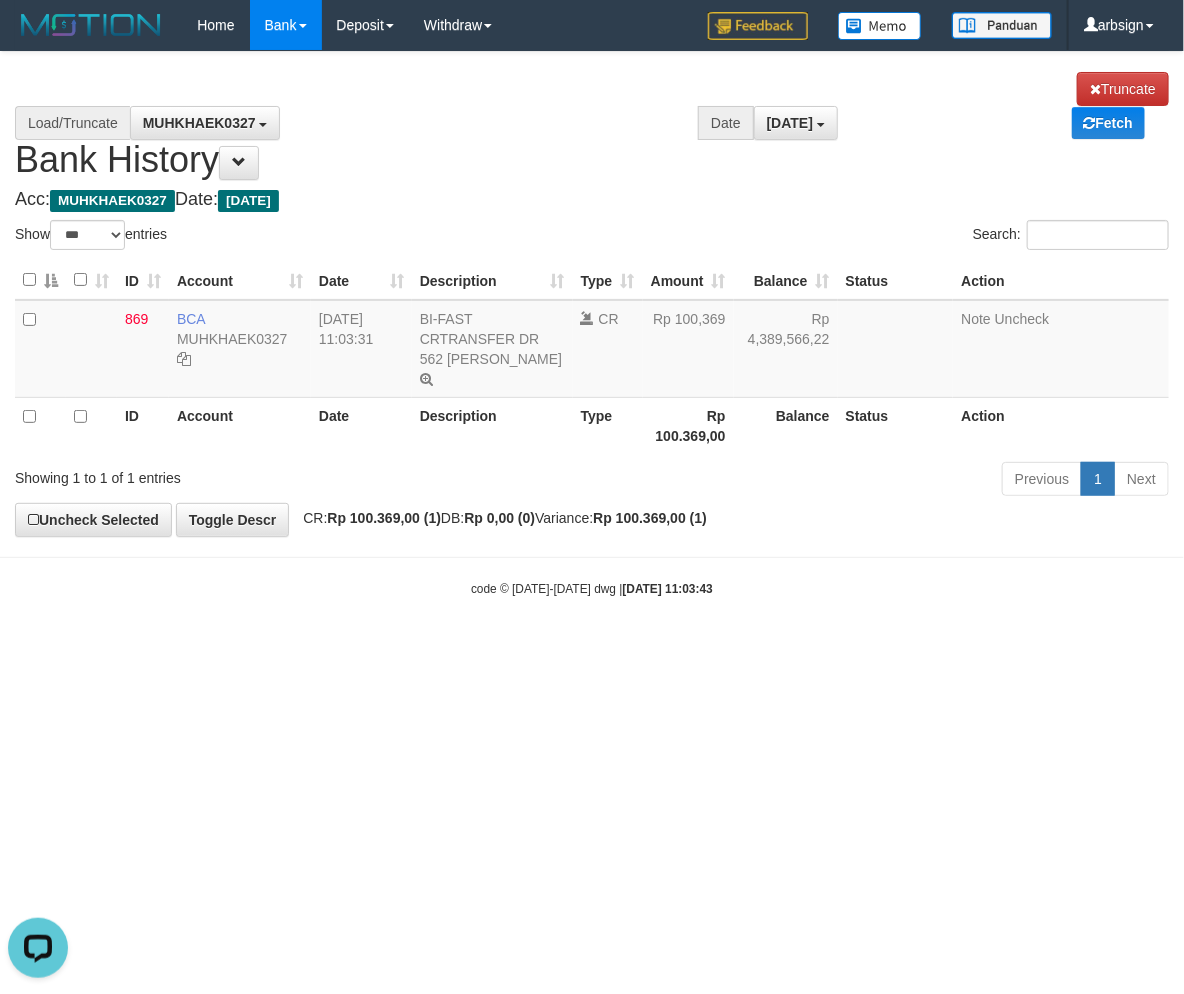 drag, startPoint x: 495, startPoint y: 194, endPoint x: 478, endPoint y: 172, distance: 27.802877 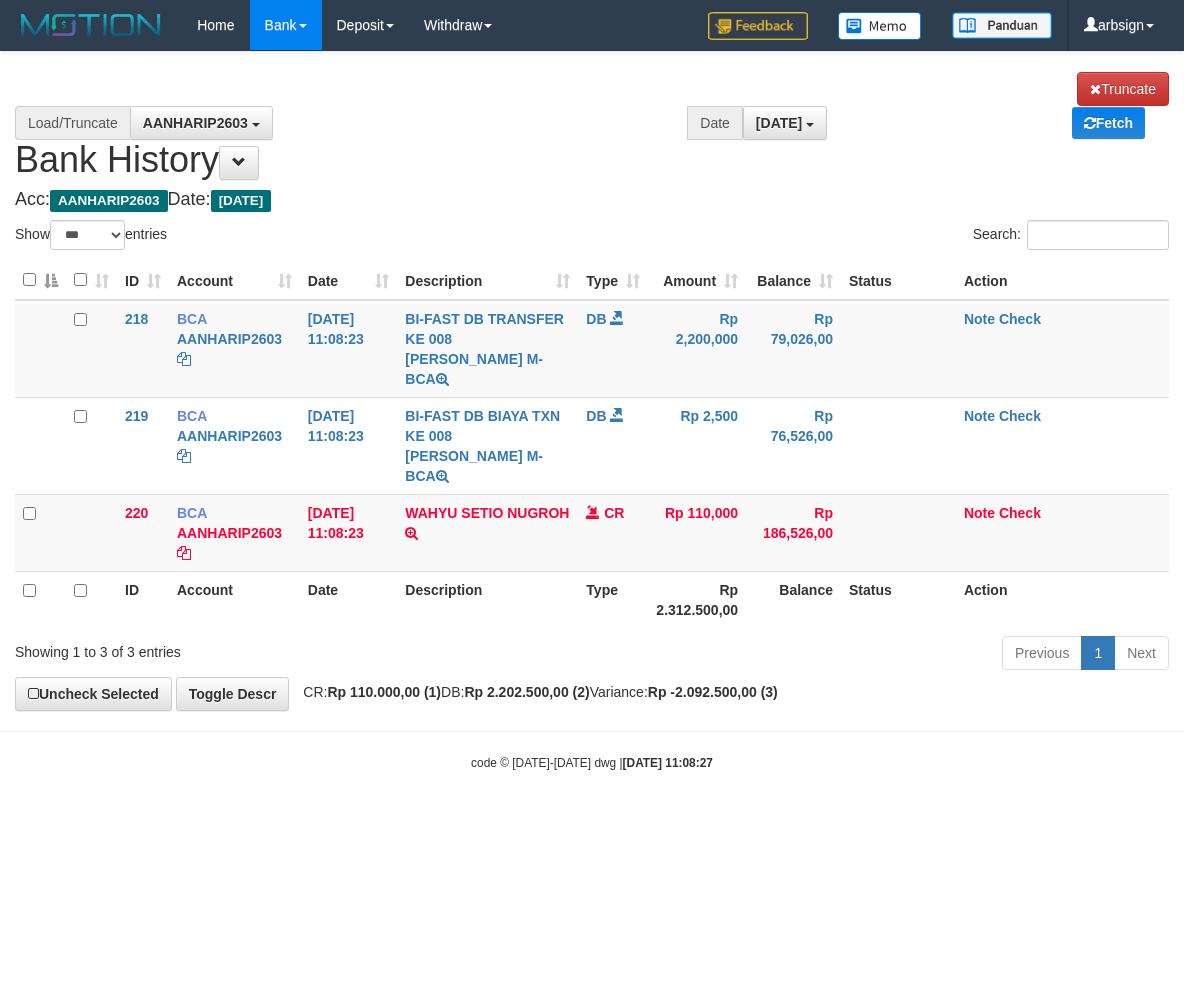 select on "***" 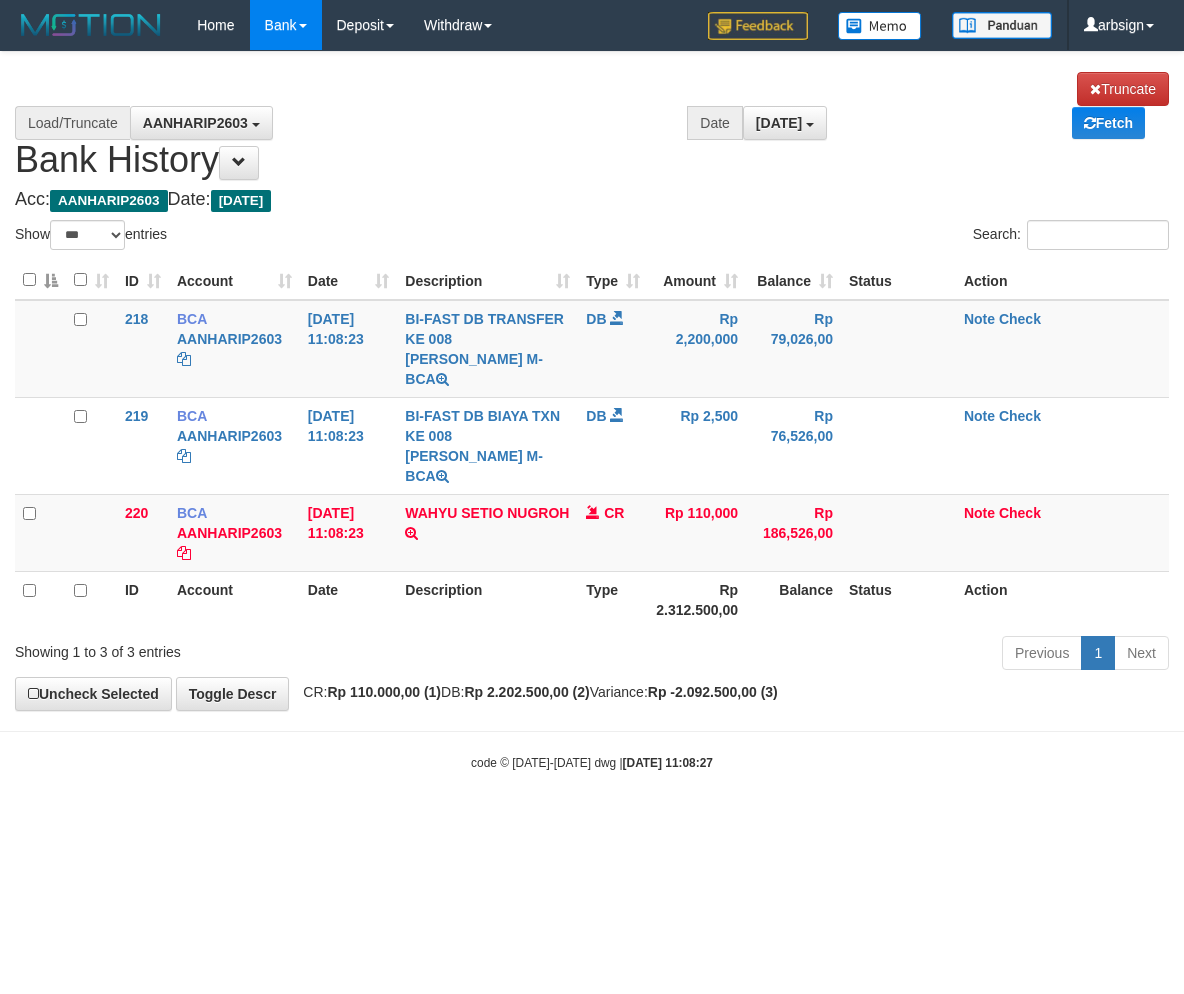 scroll, scrollTop: 0, scrollLeft: 0, axis: both 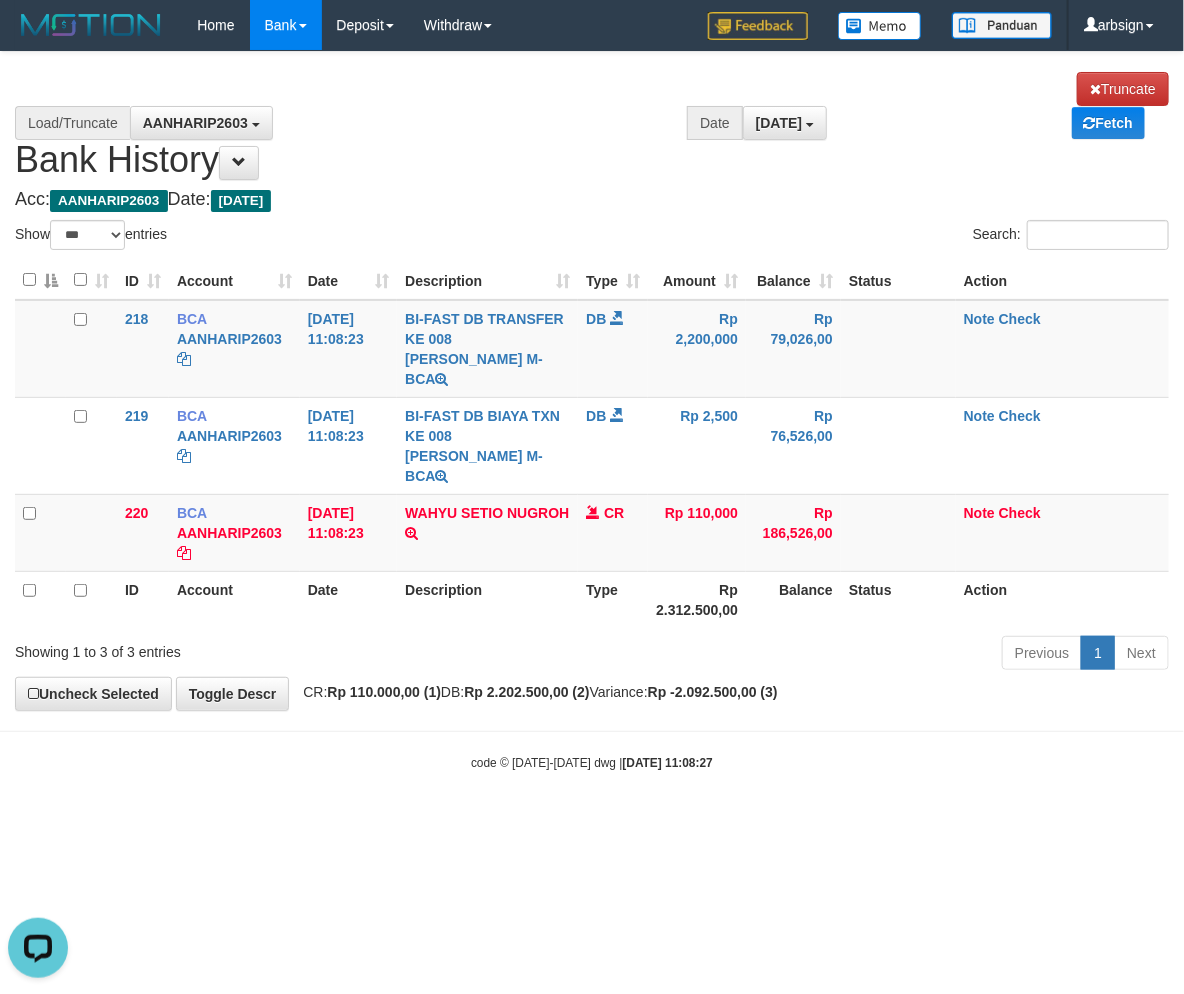 click on "Check" at bounding box center [1020, 319] 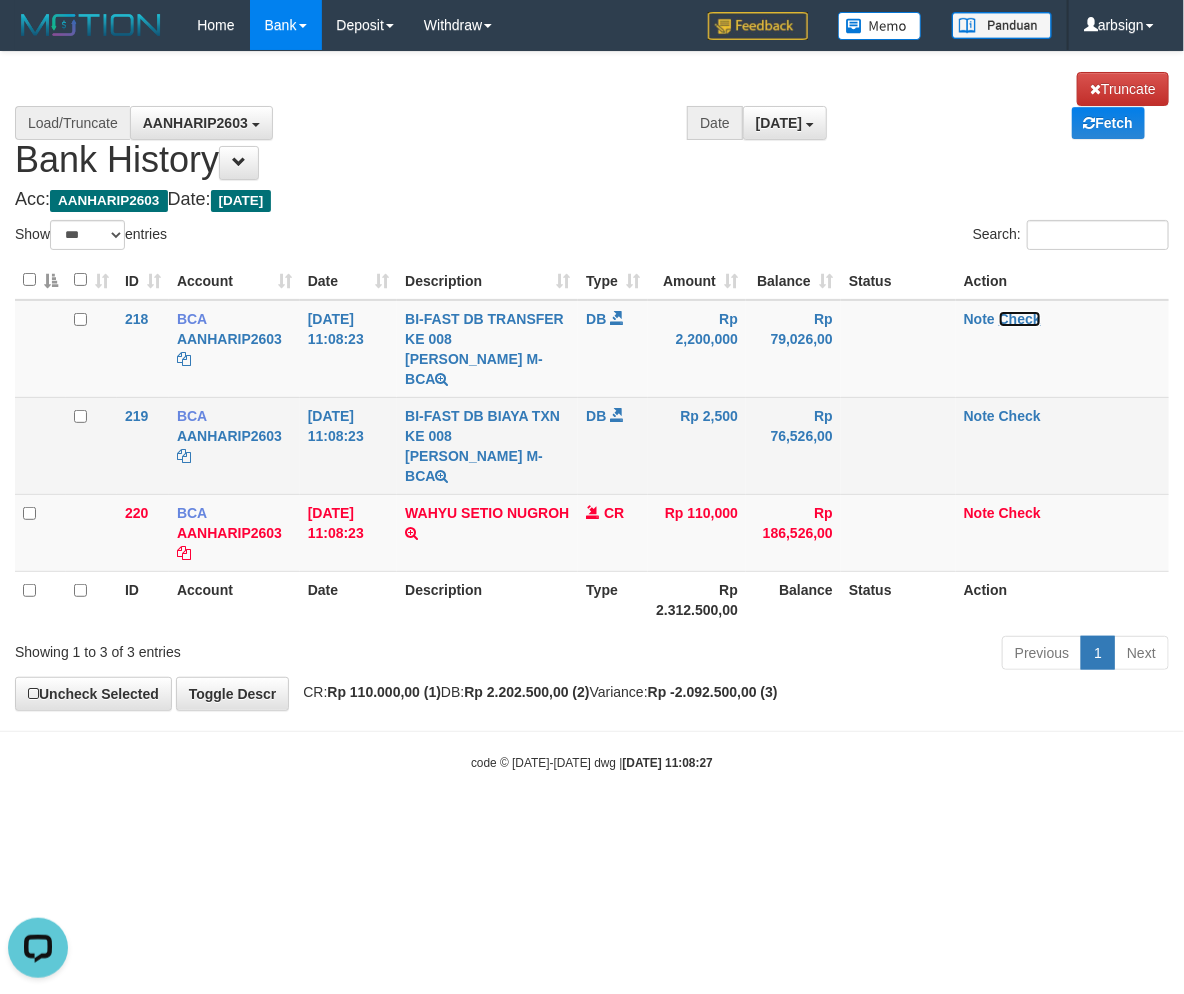 scroll, scrollTop: 0, scrollLeft: 0, axis: both 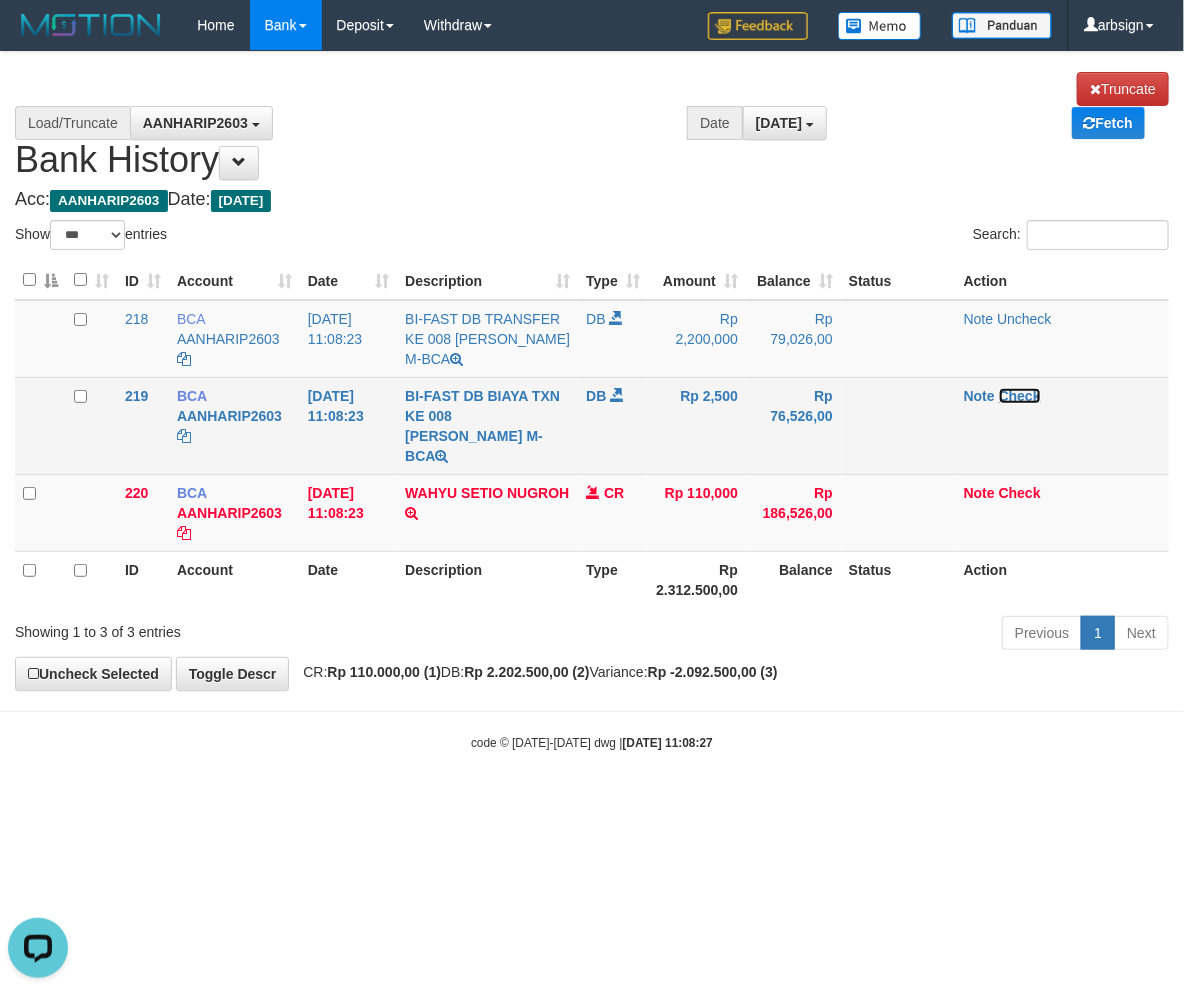 click on "Check" at bounding box center [1020, 396] 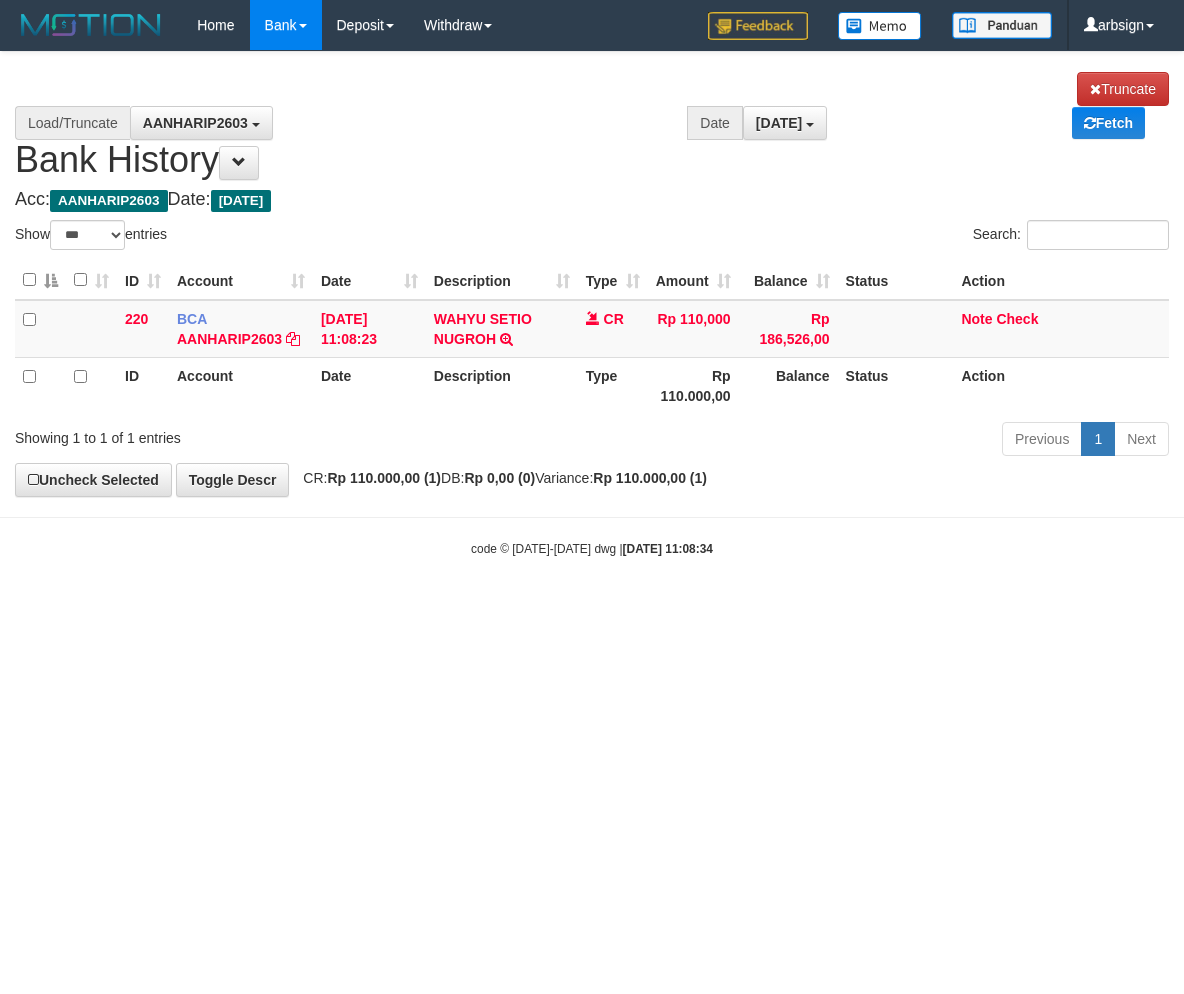select on "***" 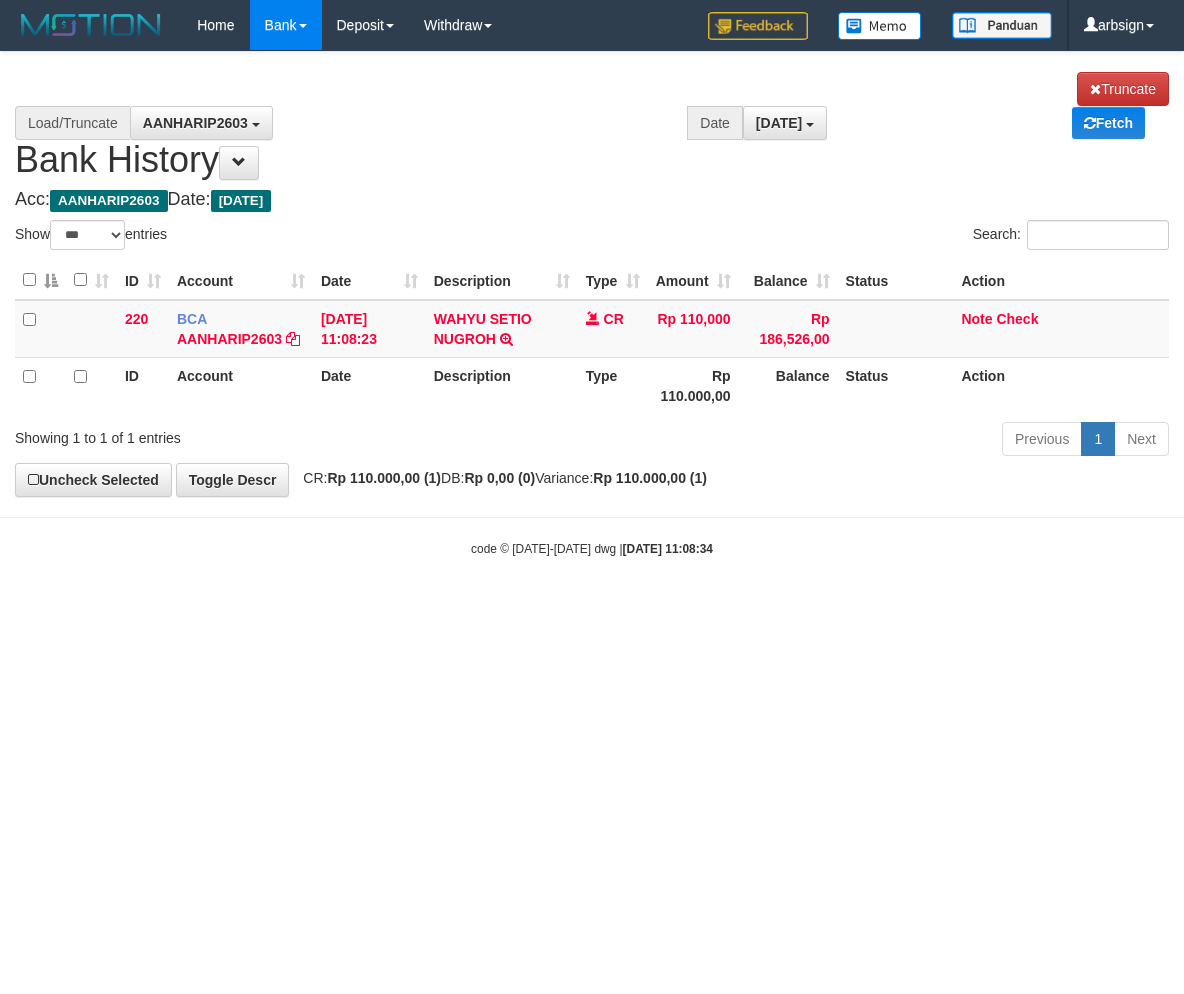 scroll, scrollTop: 0, scrollLeft: 0, axis: both 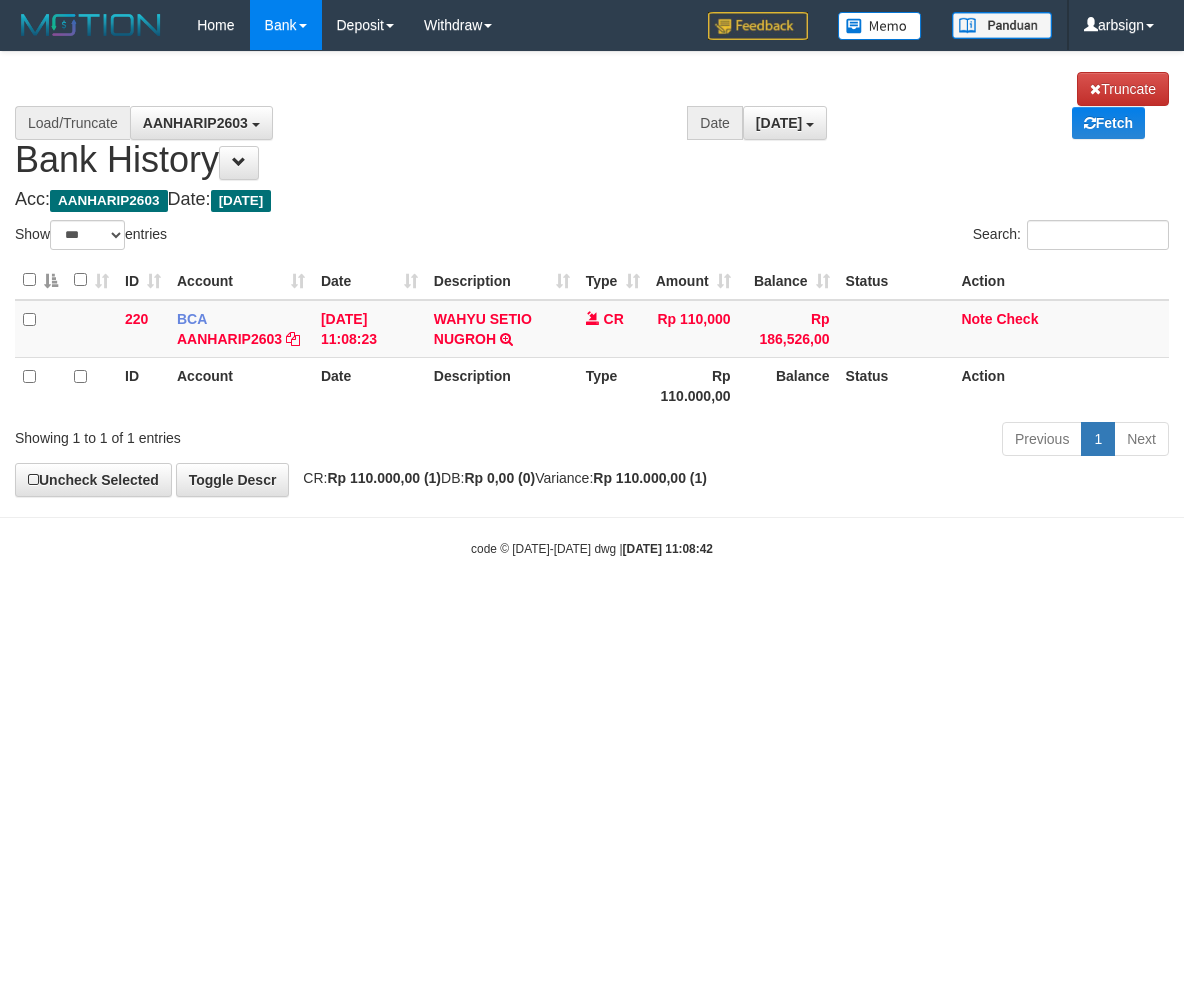 select on "***" 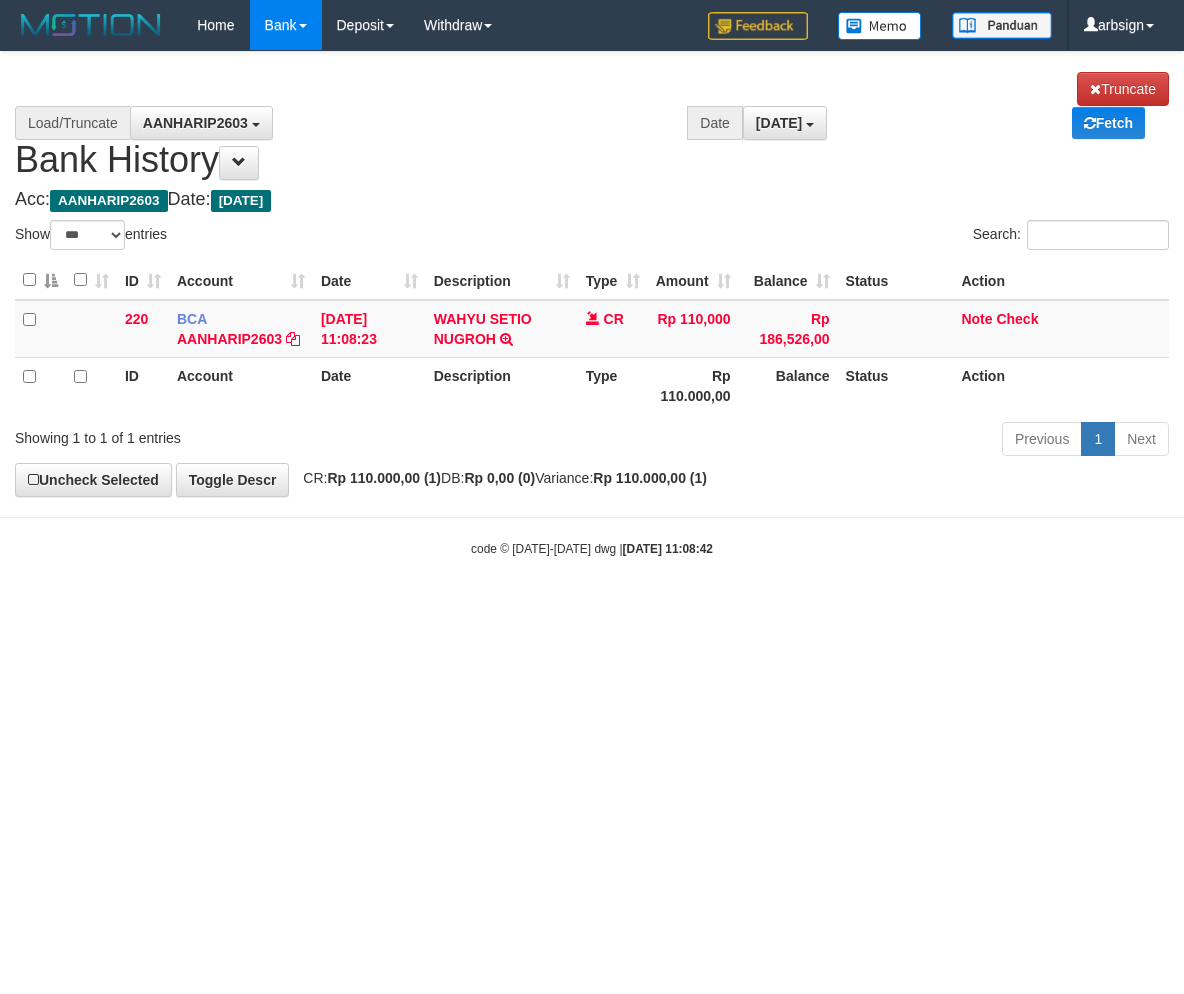 scroll, scrollTop: 0, scrollLeft: 0, axis: both 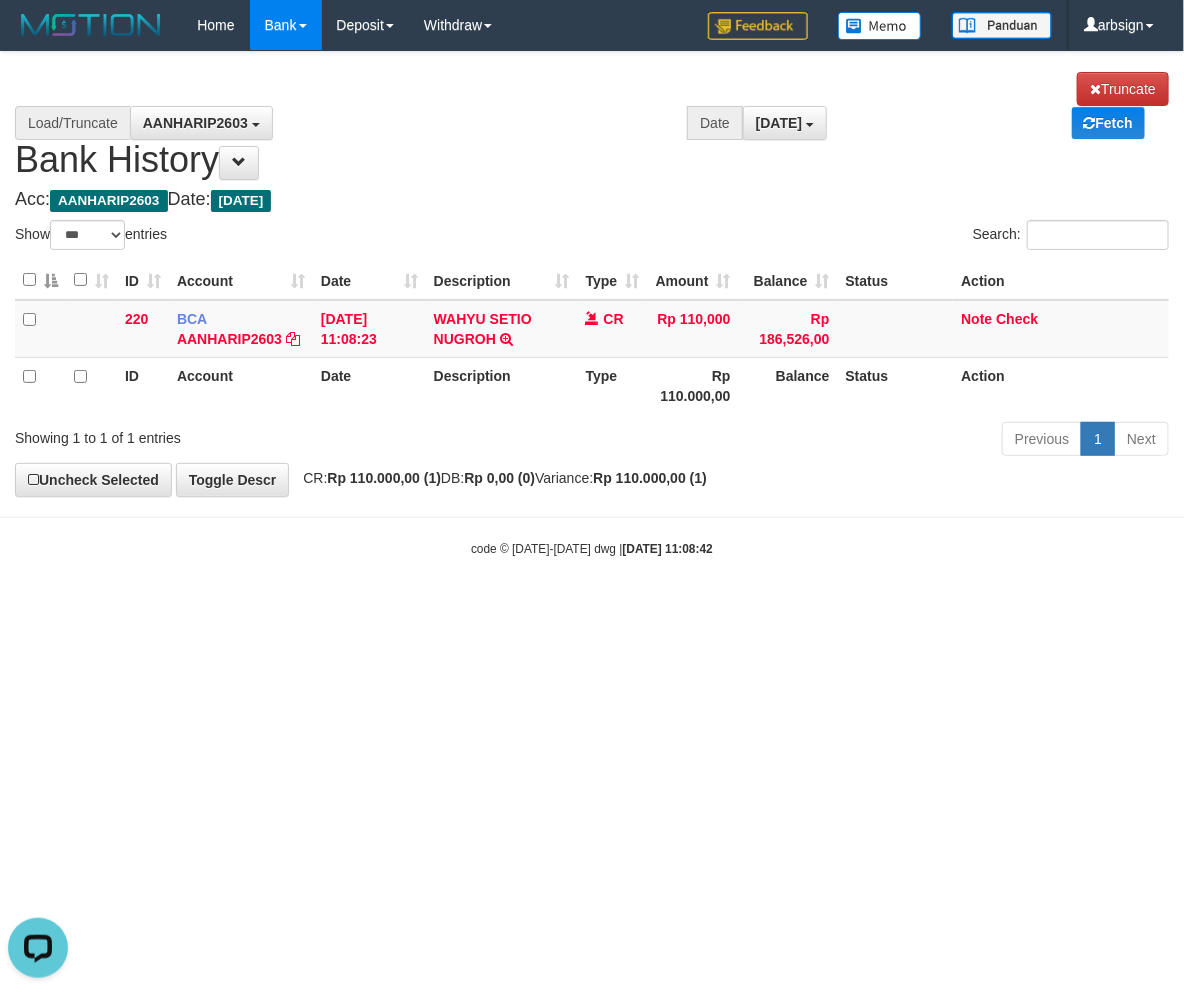 drag, startPoint x: 424, startPoint y: 195, endPoint x: 305, endPoint y: 58, distance: 181.46625 